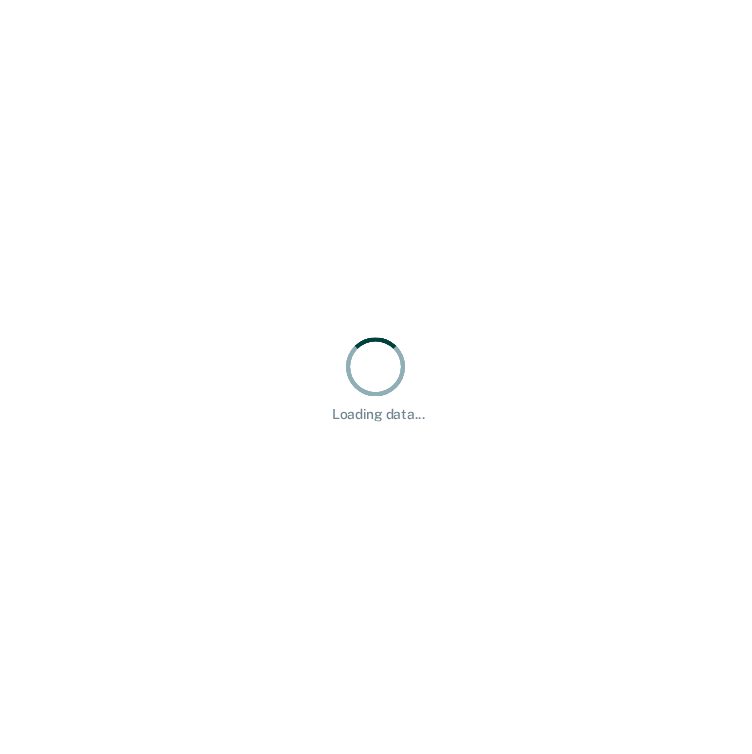 scroll, scrollTop: 0, scrollLeft: 0, axis: both 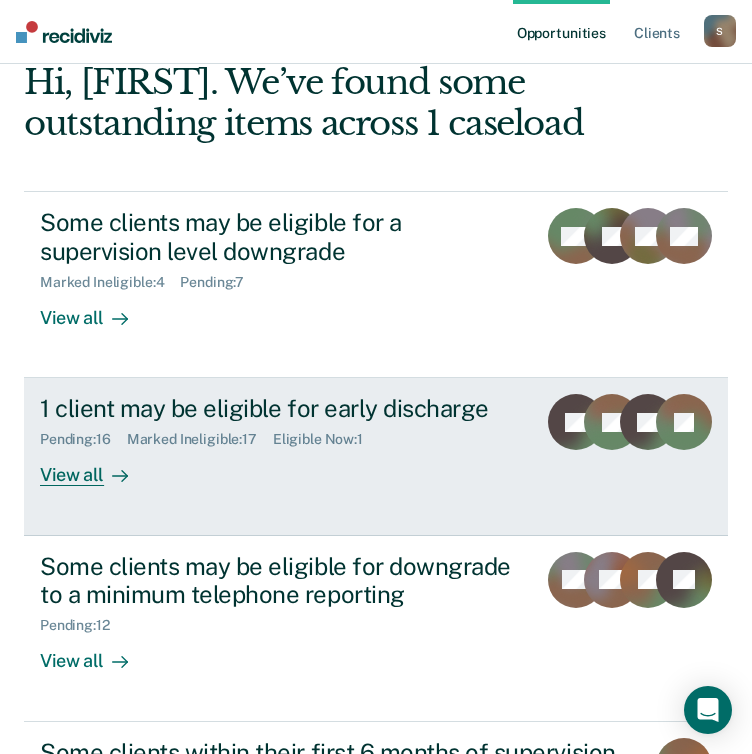 click on "View all" at bounding box center [96, 467] 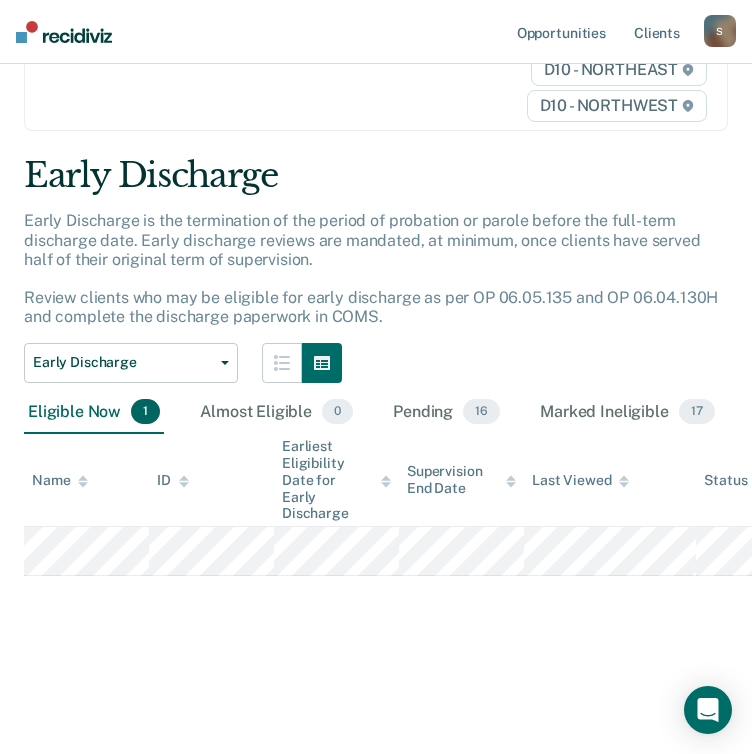 scroll, scrollTop: 192, scrollLeft: 0, axis: vertical 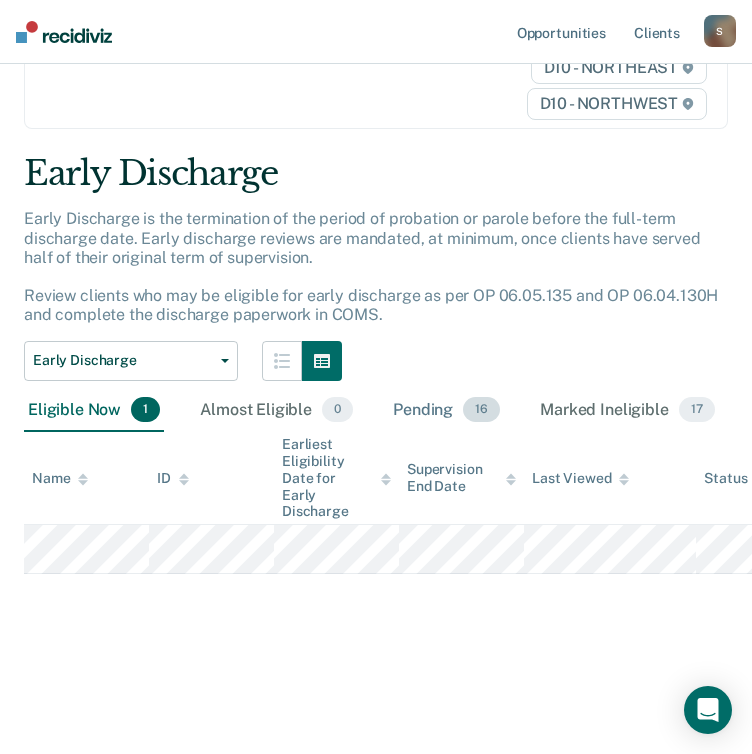 click on "Pending 16" at bounding box center [446, 411] 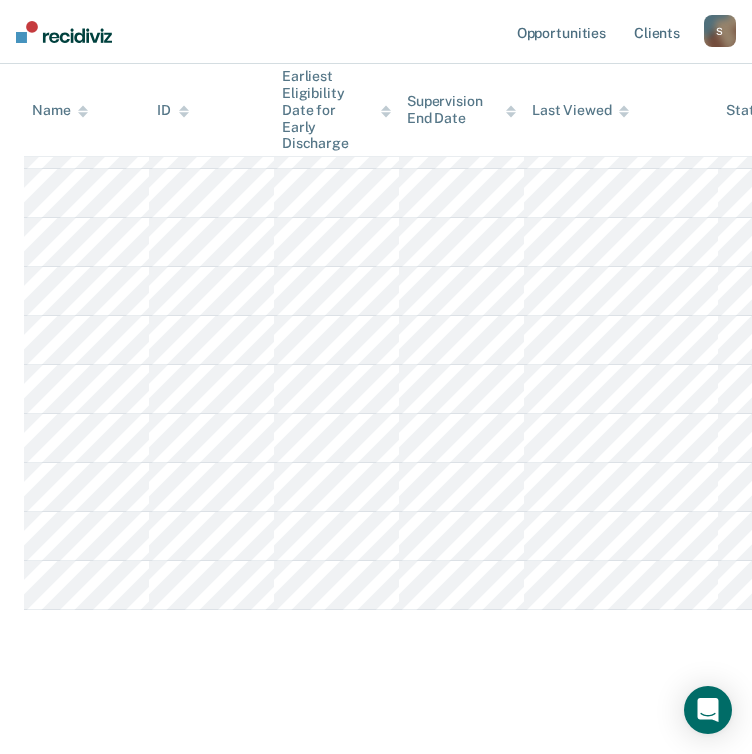 scroll, scrollTop: 0, scrollLeft: 0, axis: both 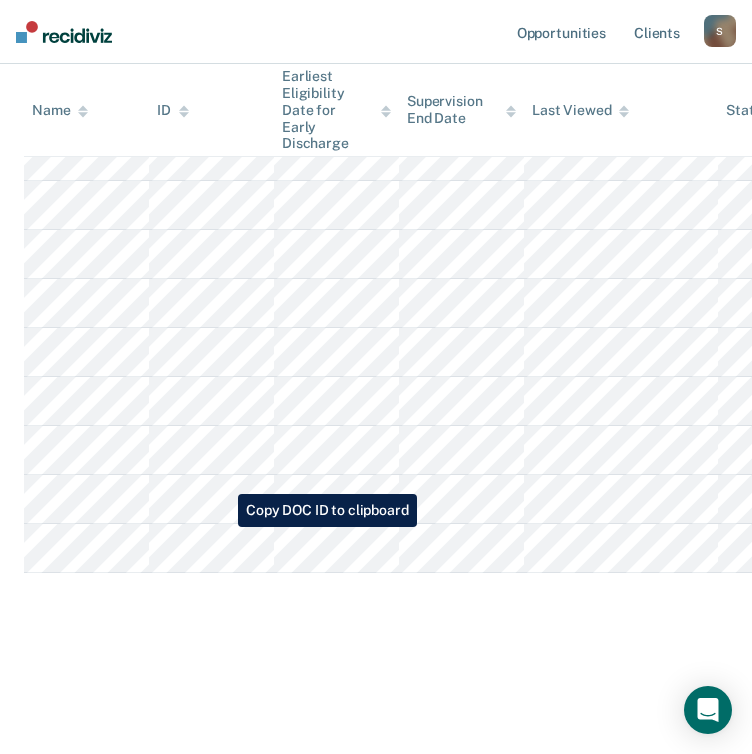 click on "Clear   agents D10 - WEST   D10 - CENTRAL   D10 - NORTHEAST   D10 - NORTHWEST   Early Discharge   Early Discharge is the termination of the period of probation or parole before the full-term discharge date. Early discharge reviews are mandated, at minimum, once clients have served half of their original term of supervision. Review clients who may be eligible for early discharge as per OP 06.05.135 and OP 06.04.130H and complete the discharge paperwork in COMS. Early Discharge Classification Review Early Discharge Minimum Telephone Reporting Overdue for Discharge Supervision Level Mismatch Eligible Now 1 Almost Eligible 0 Pending 16 Marked Ineligible 17
To pick up a draggable item, press the space bar.
While dragging, use the arrow keys to move the item.
Press space again to drop the item in its new position, or press escape to cancel.
Name ID Earliest Eligibility Date for Early Discharge Supervision End Date Last Viewed Status Pending for Assigned to" at bounding box center (376, -56) 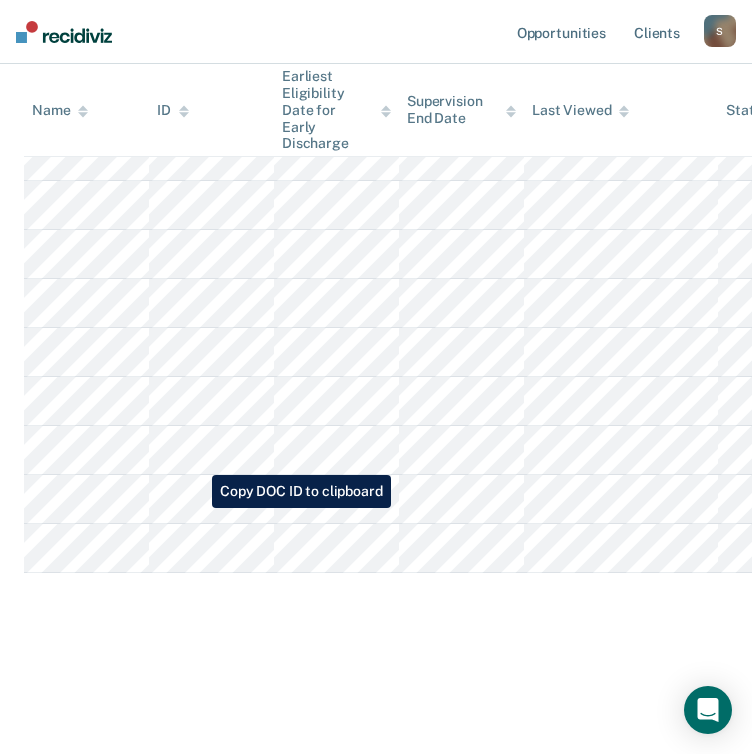 copy on "Name ID Earliest Eligibility Date for Early Discharge Supervision End Date Last Viewed Status Pending for Assigned to" 